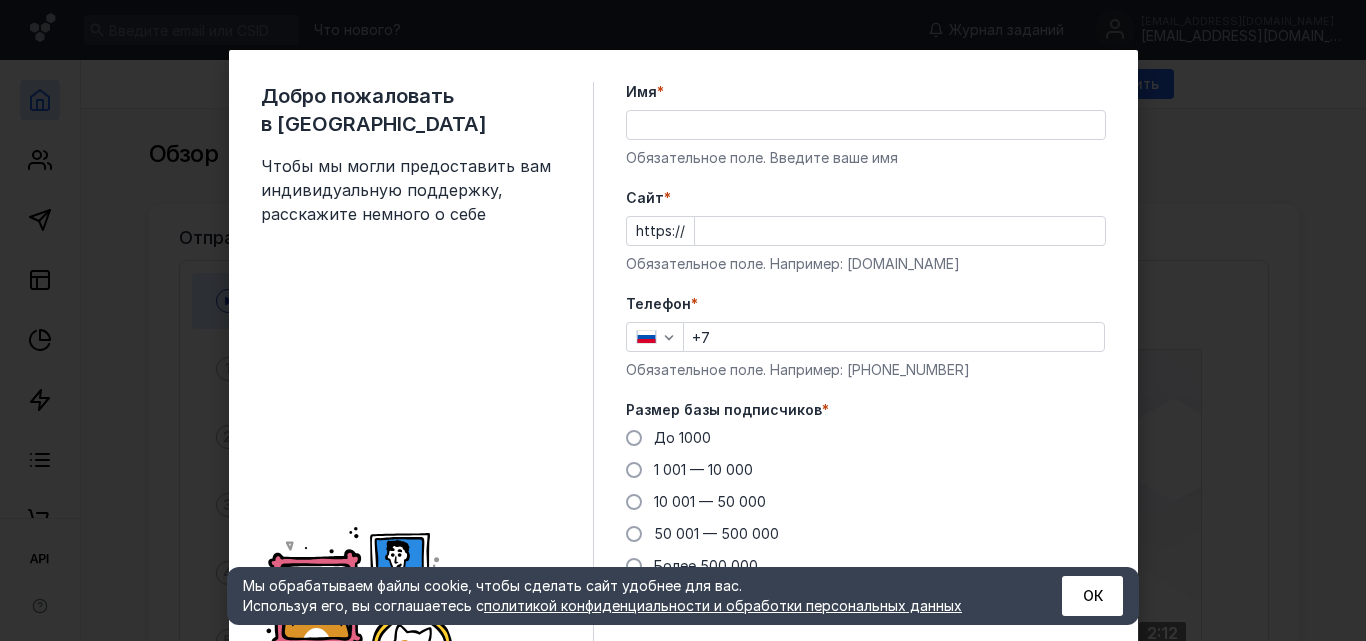 scroll, scrollTop: 0, scrollLeft: 0, axis: both 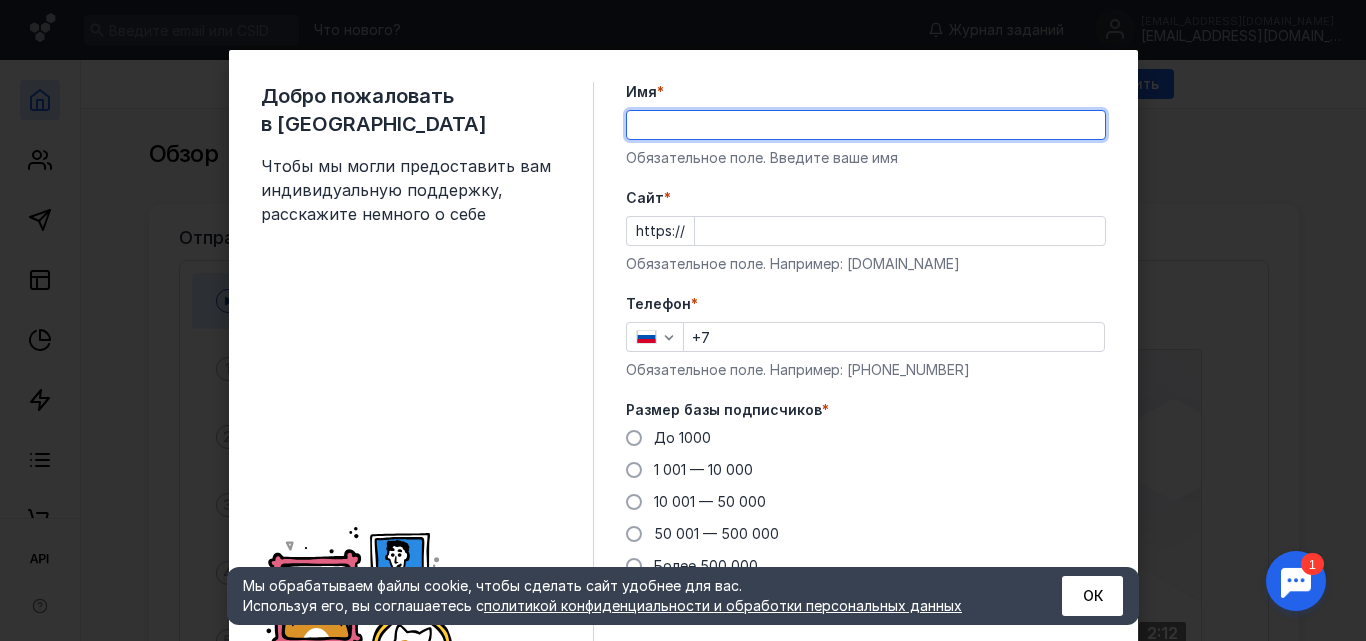 click on "Имя  *" at bounding box center [866, 125] 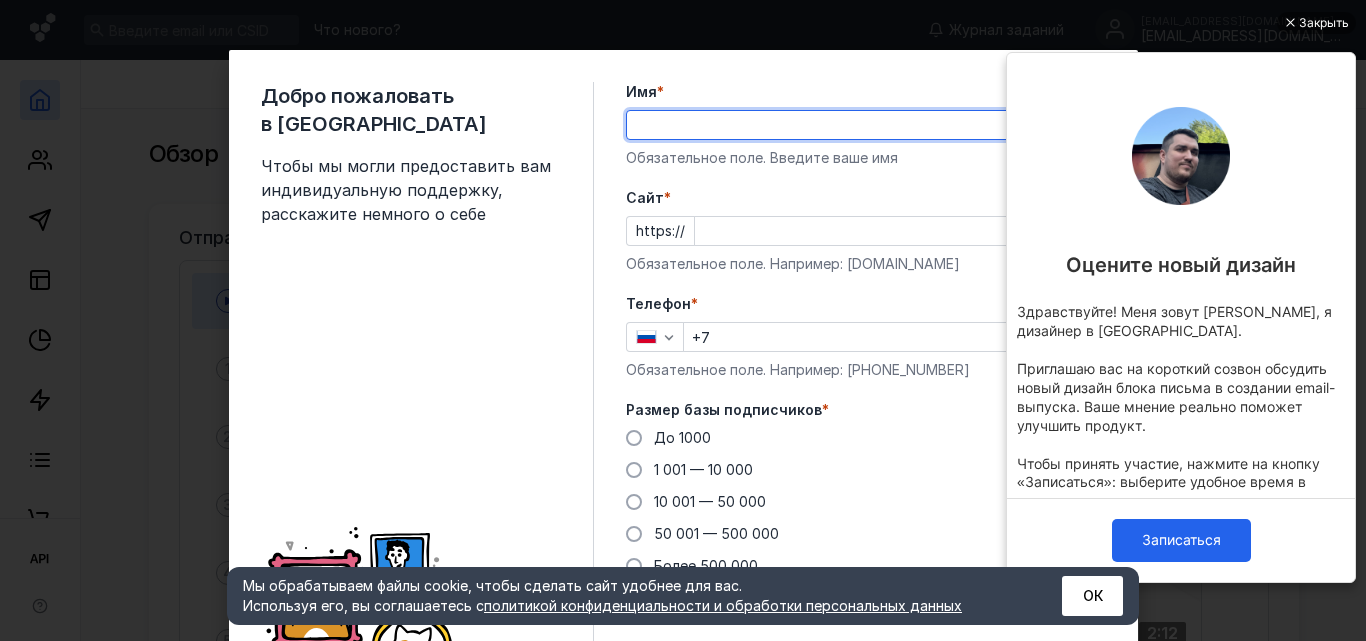 scroll, scrollTop: 0, scrollLeft: 0, axis: both 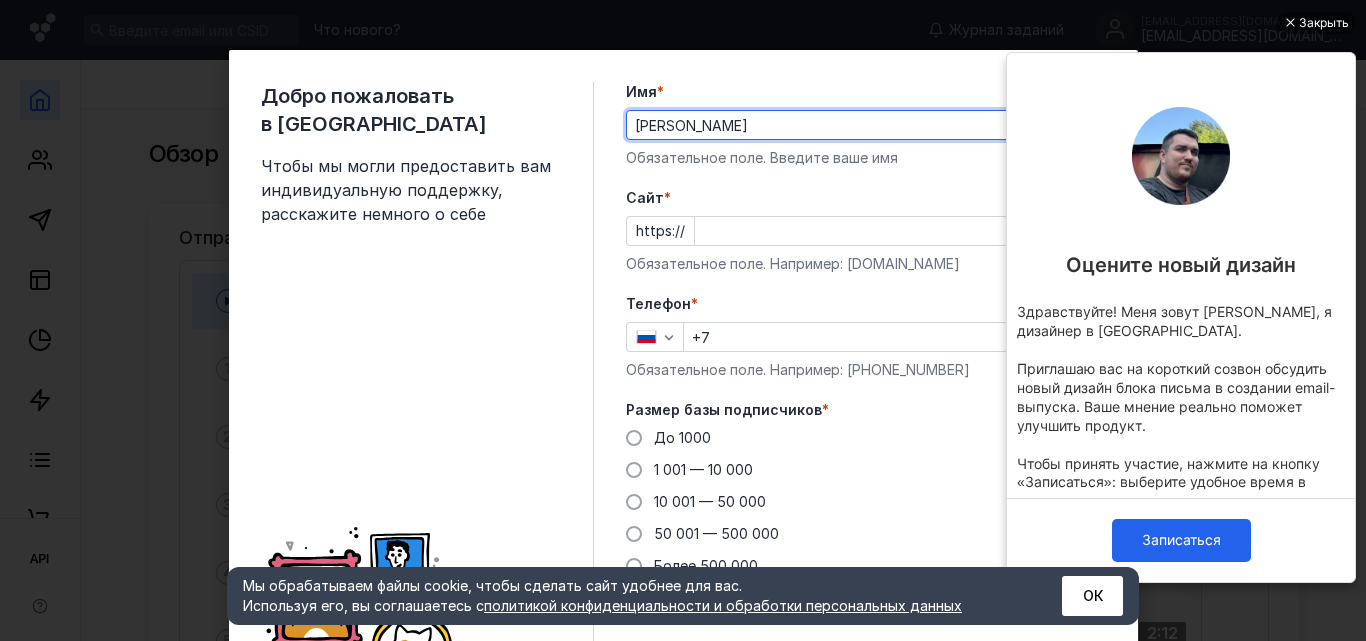 click on "+7" at bounding box center [894, 337] 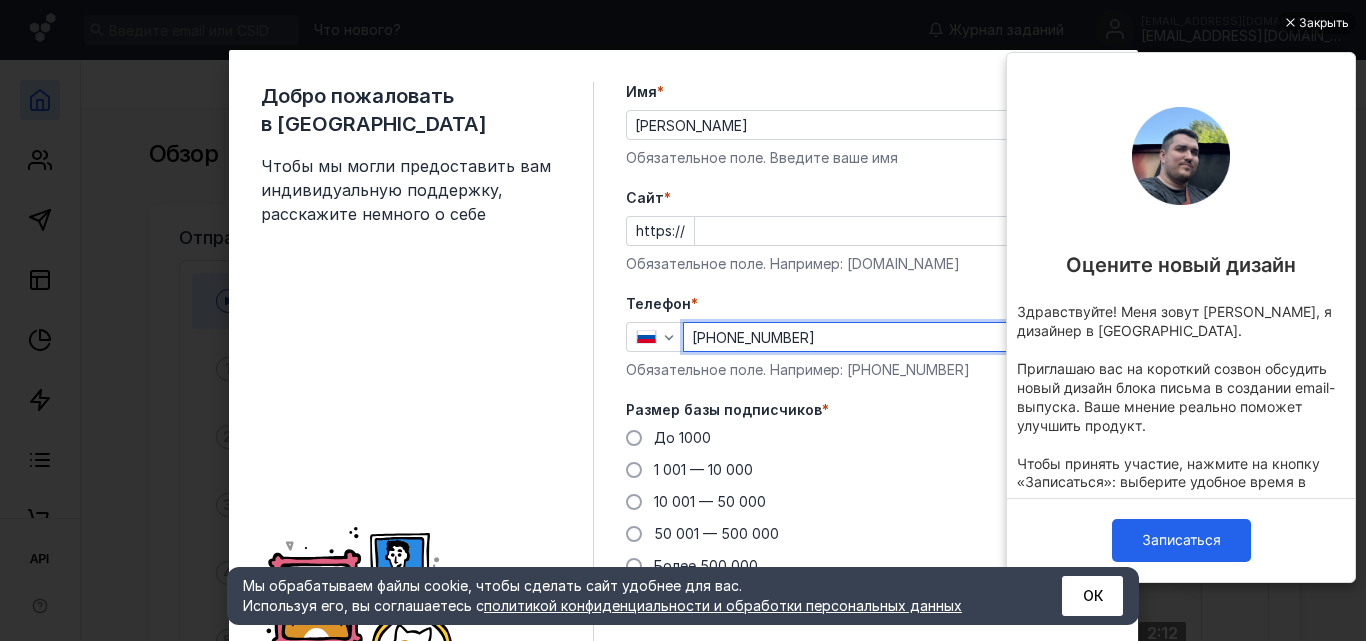 type on "[PHONE_NUMBER]" 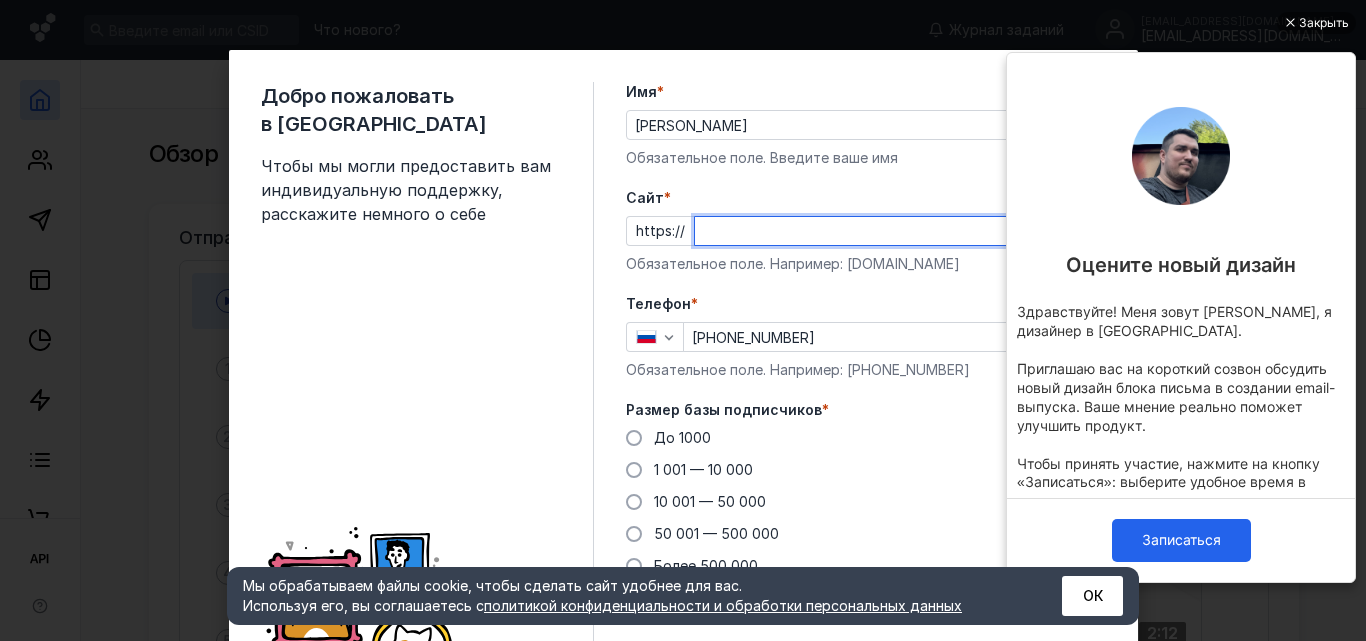 click on "Cайт  *" at bounding box center [900, 231] 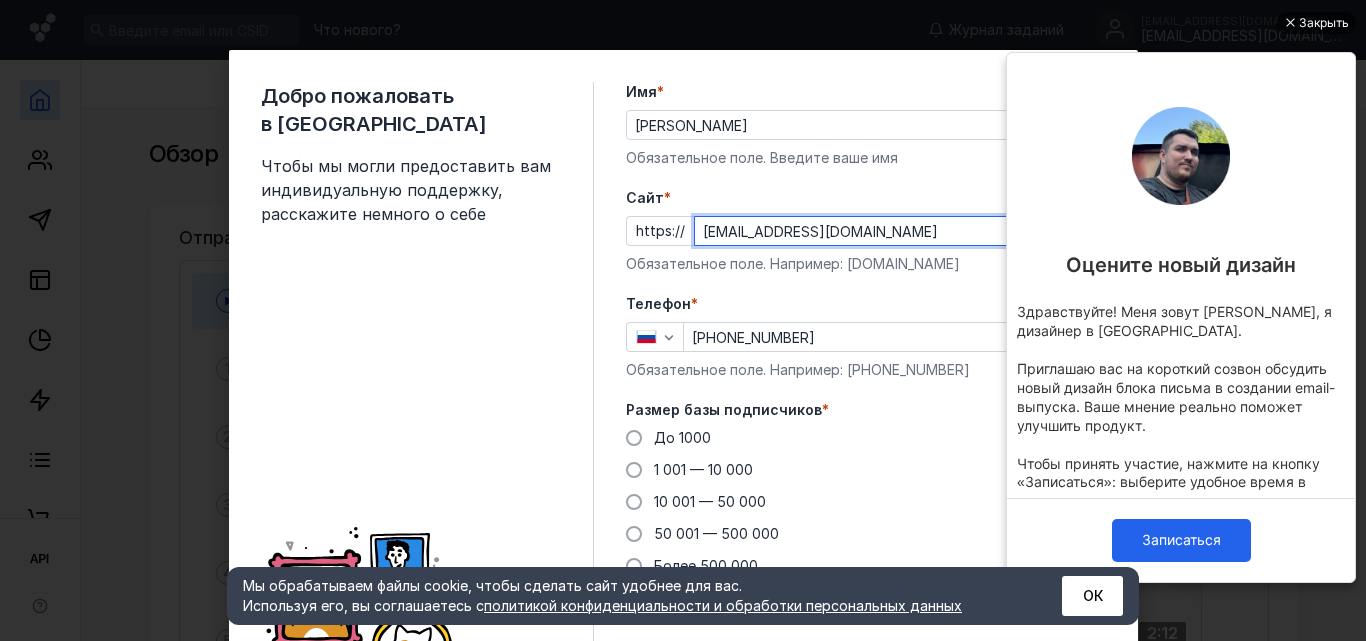 type on "[EMAIL_ADDRESS][DOMAIN_NAME]" 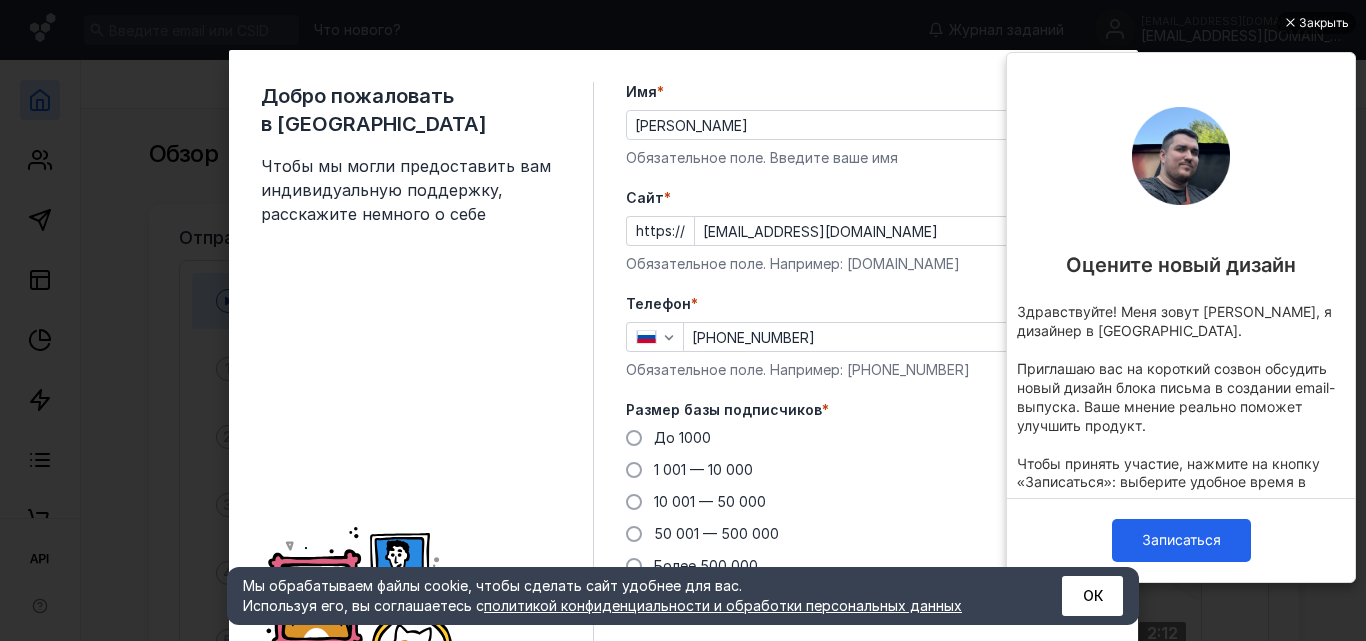 click on "Закрыть" at bounding box center (1324, 23) 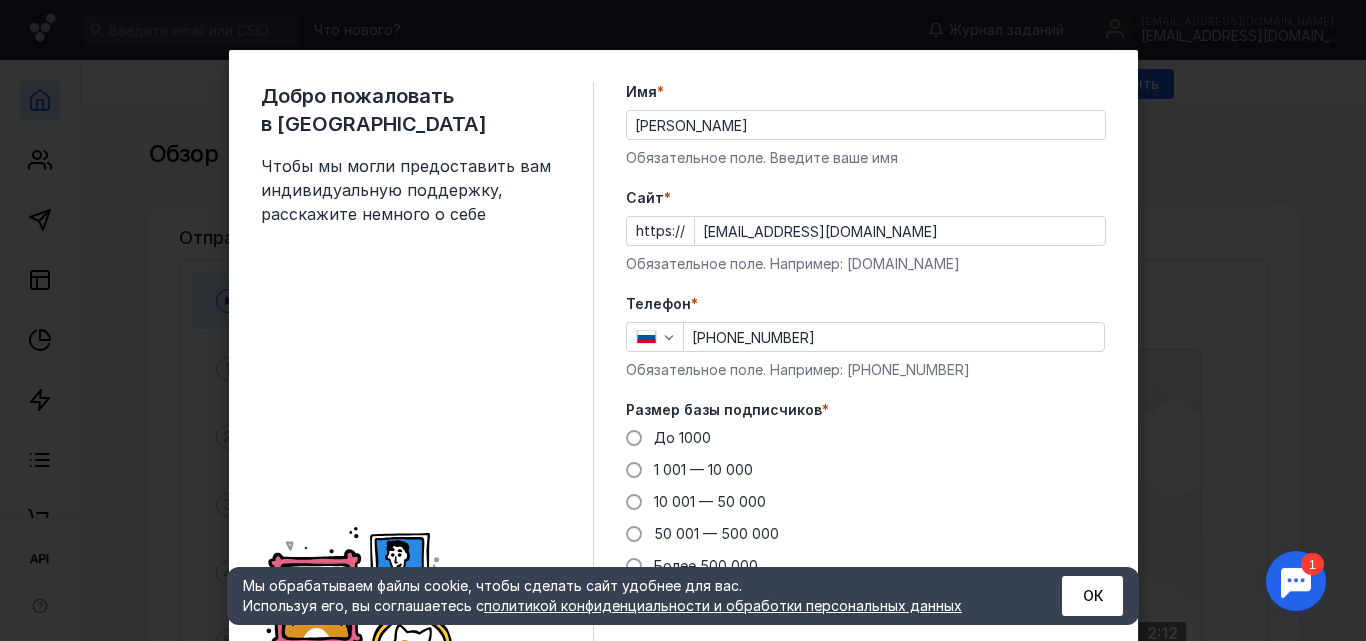 scroll, scrollTop: 0, scrollLeft: 0, axis: both 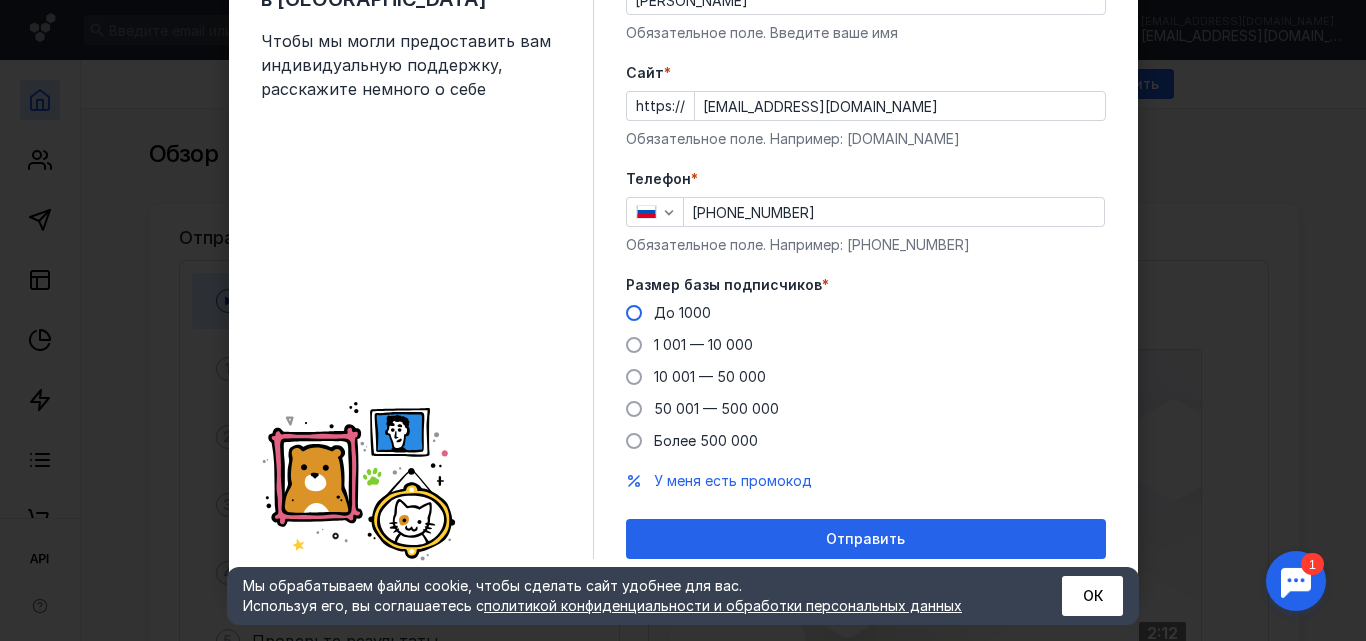 click on "До 1000" at bounding box center [668, 313] 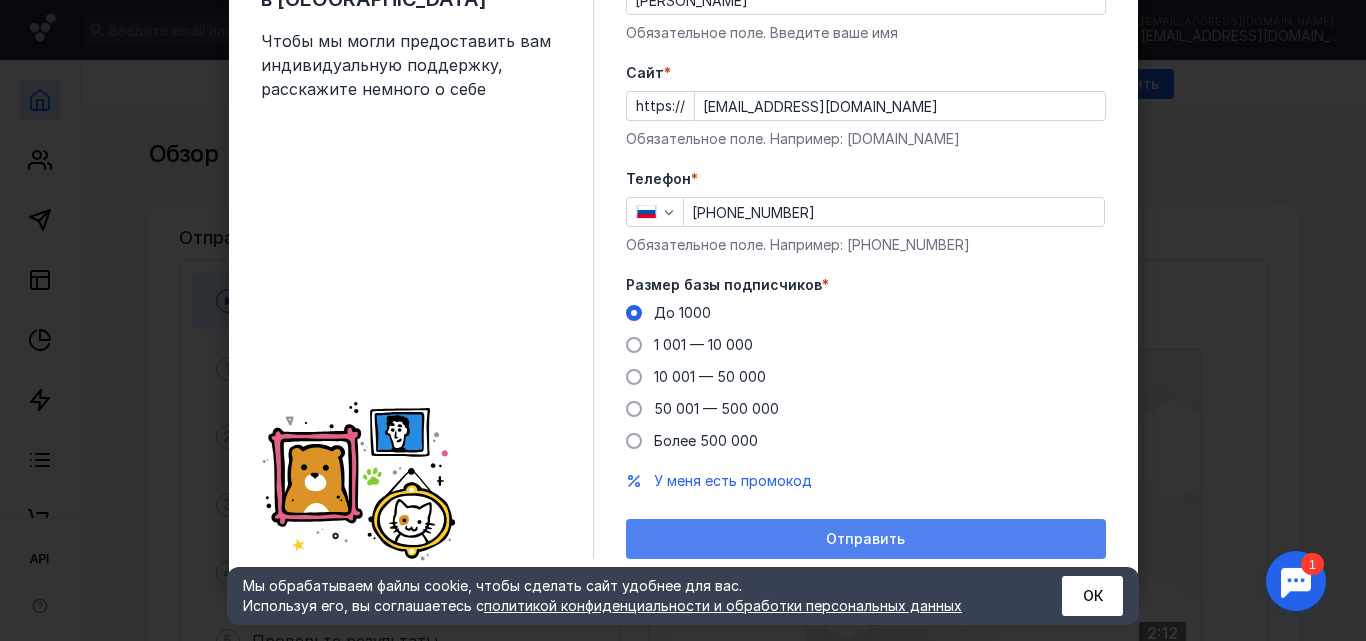 click on "Отправить" at bounding box center (866, 539) 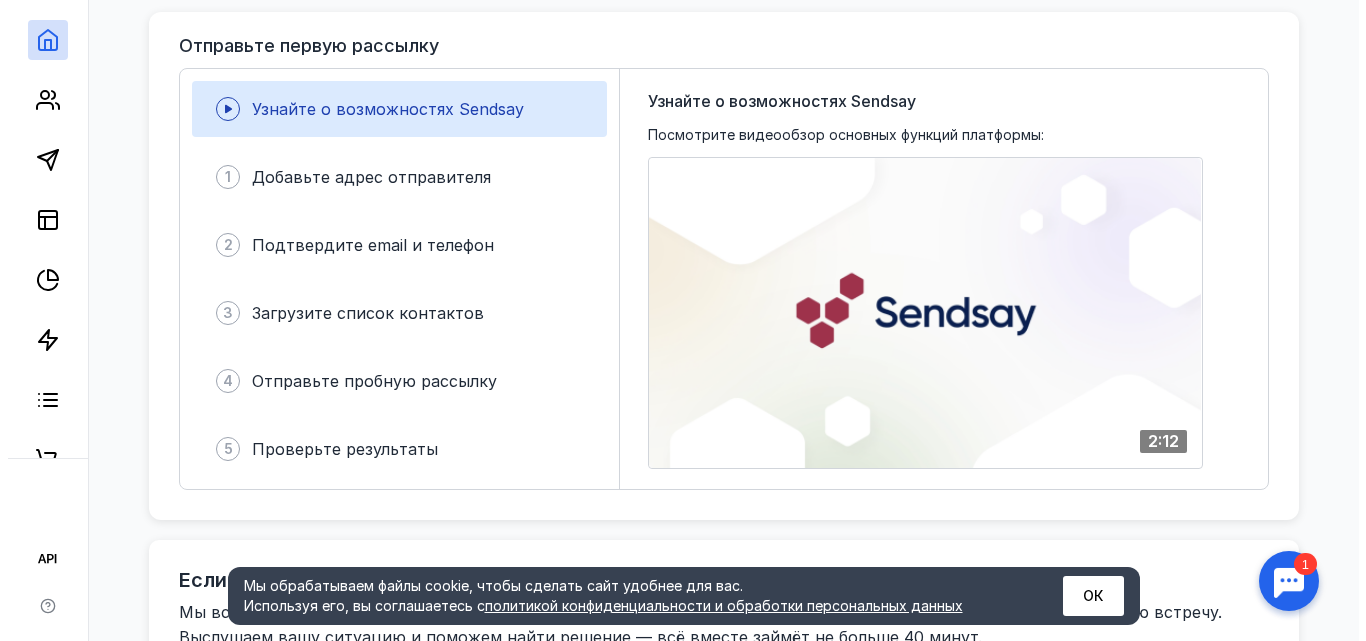 scroll, scrollTop: 156, scrollLeft: 0, axis: vertical 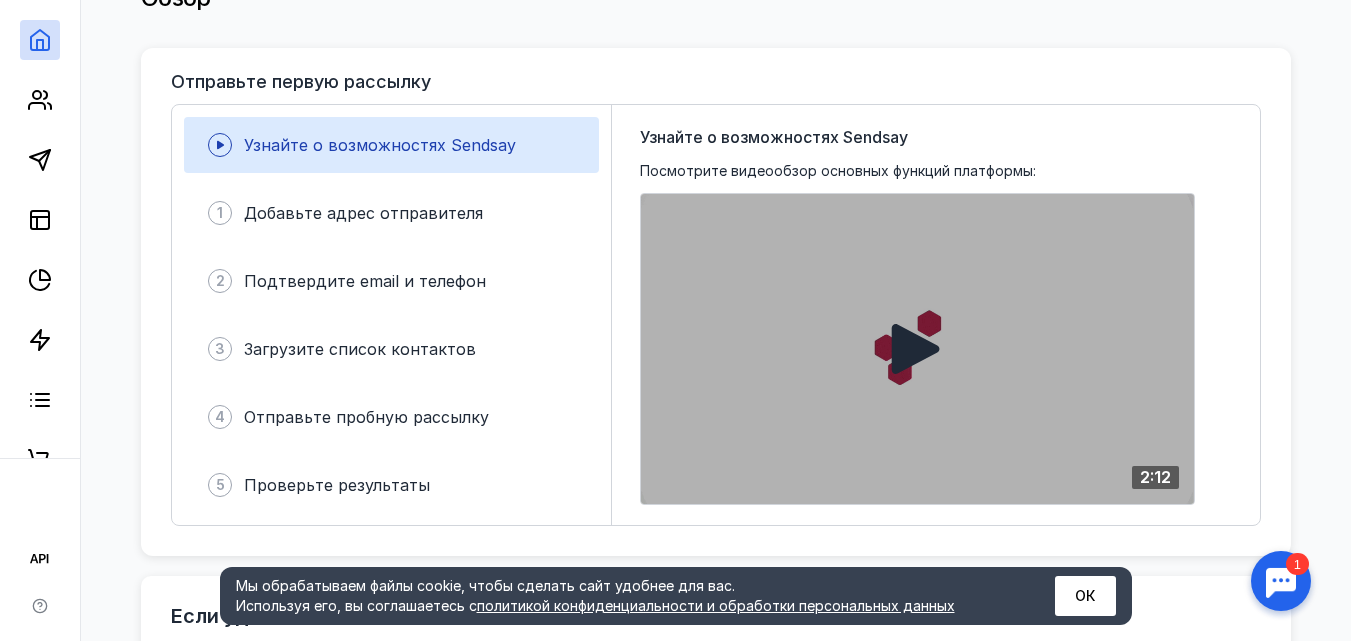 click at bounding box center (917, 349) 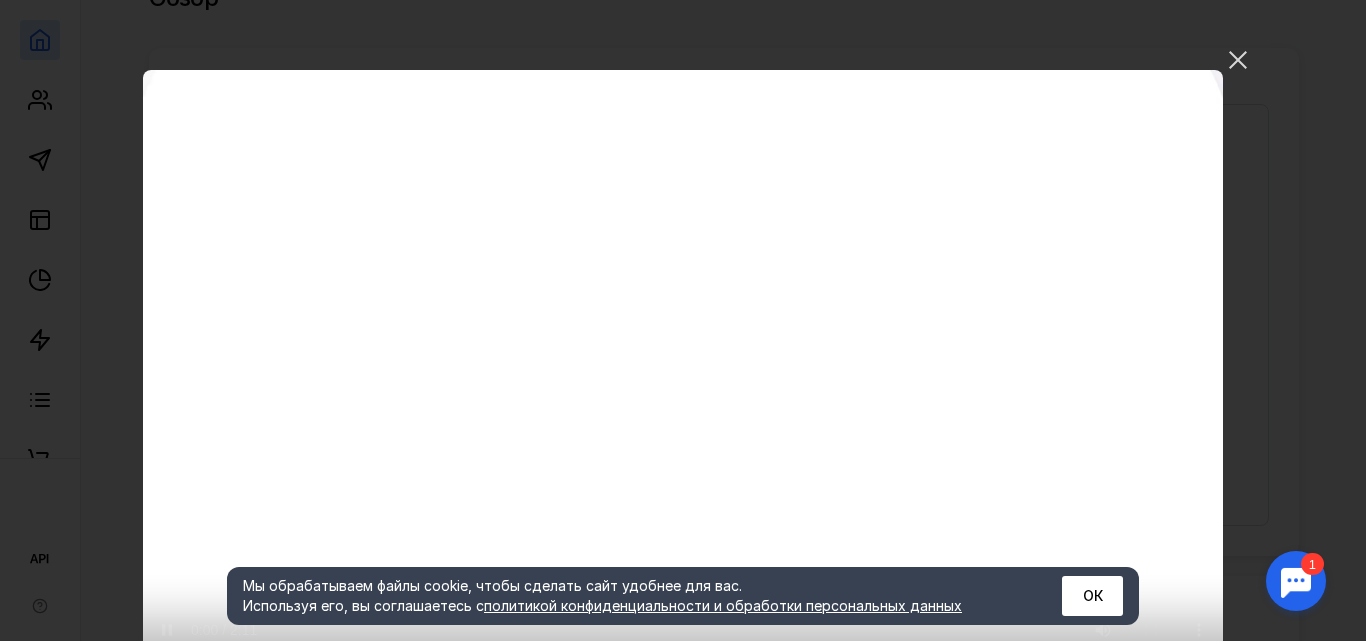 scroll, scrollTop: 87, scrollLeft: 0, axis: vertical 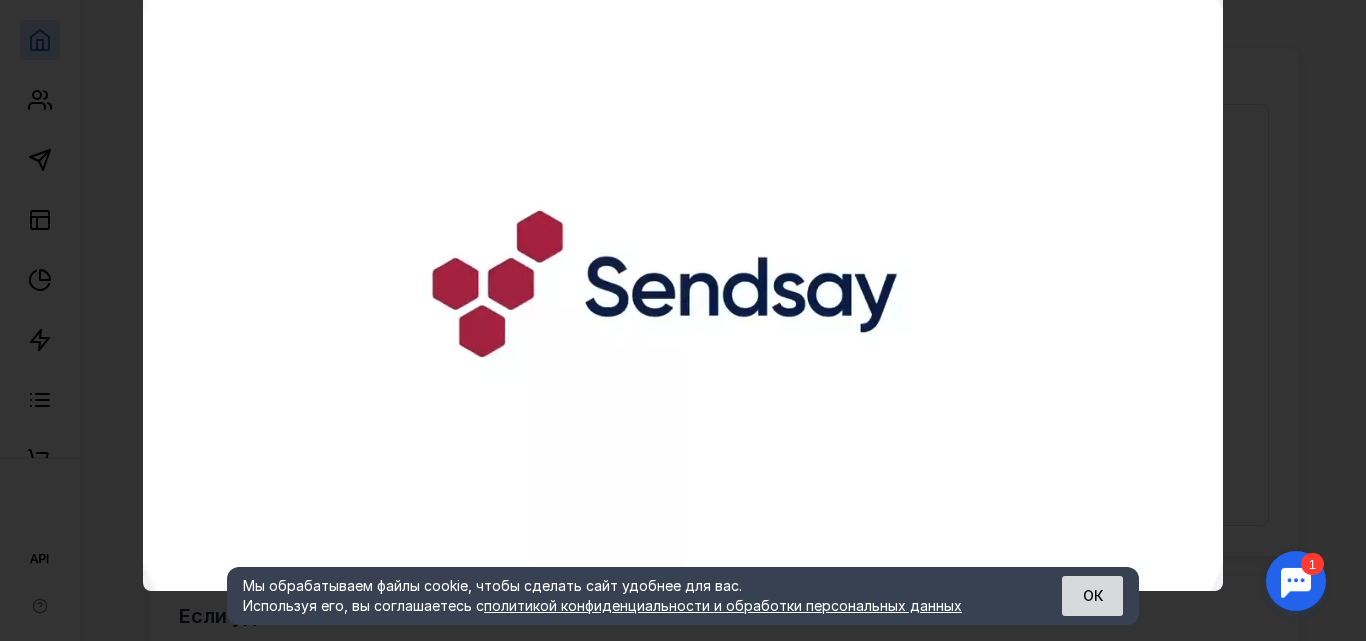 click on "ОК" at bounding box center [1092, 596] 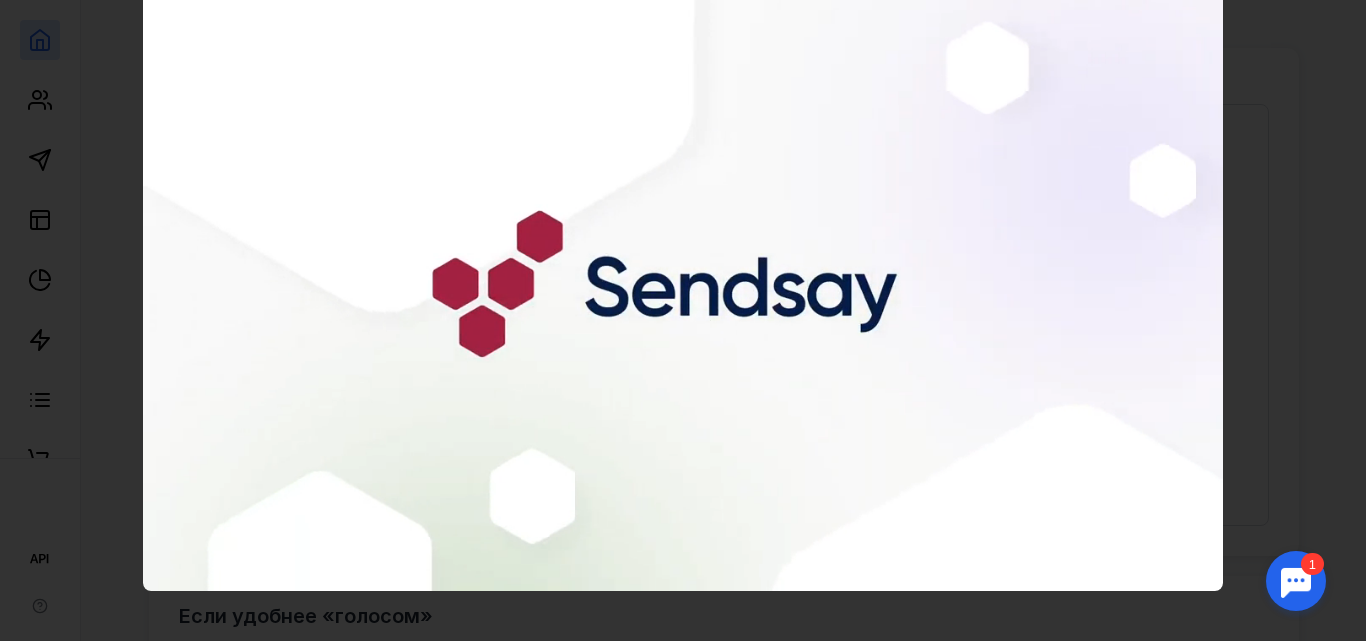 type 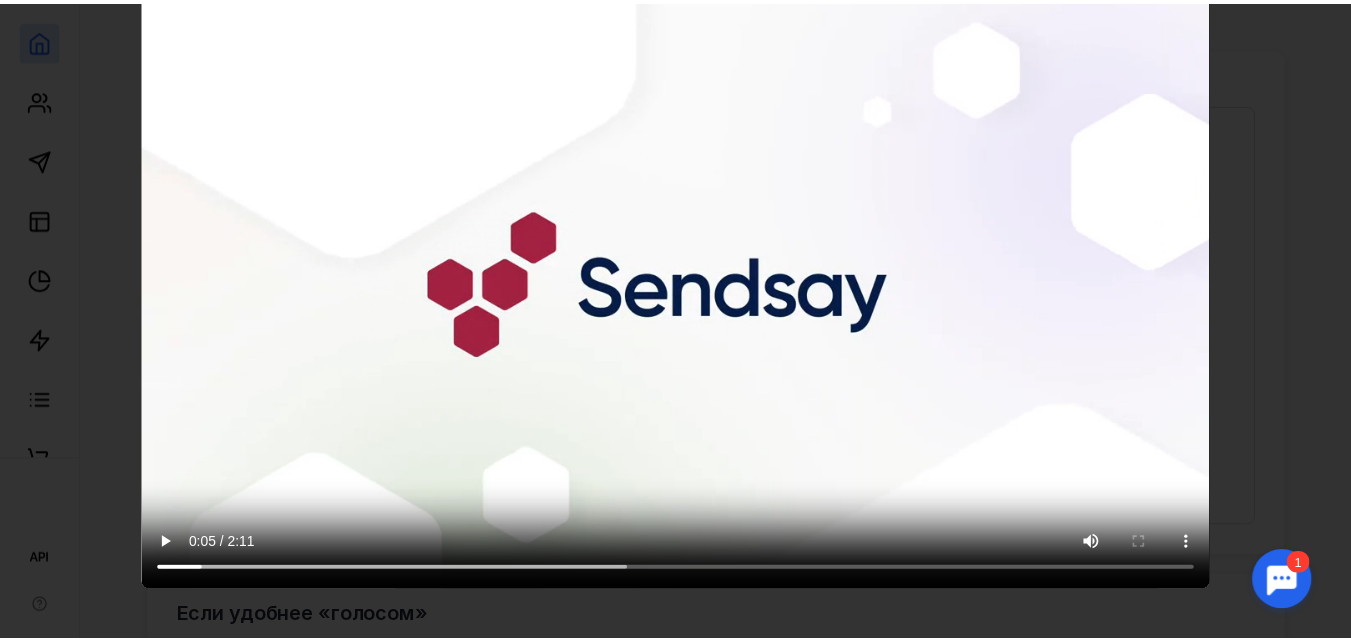 scroll, scrollTop: 0, scrollLeft: 0, axis: both 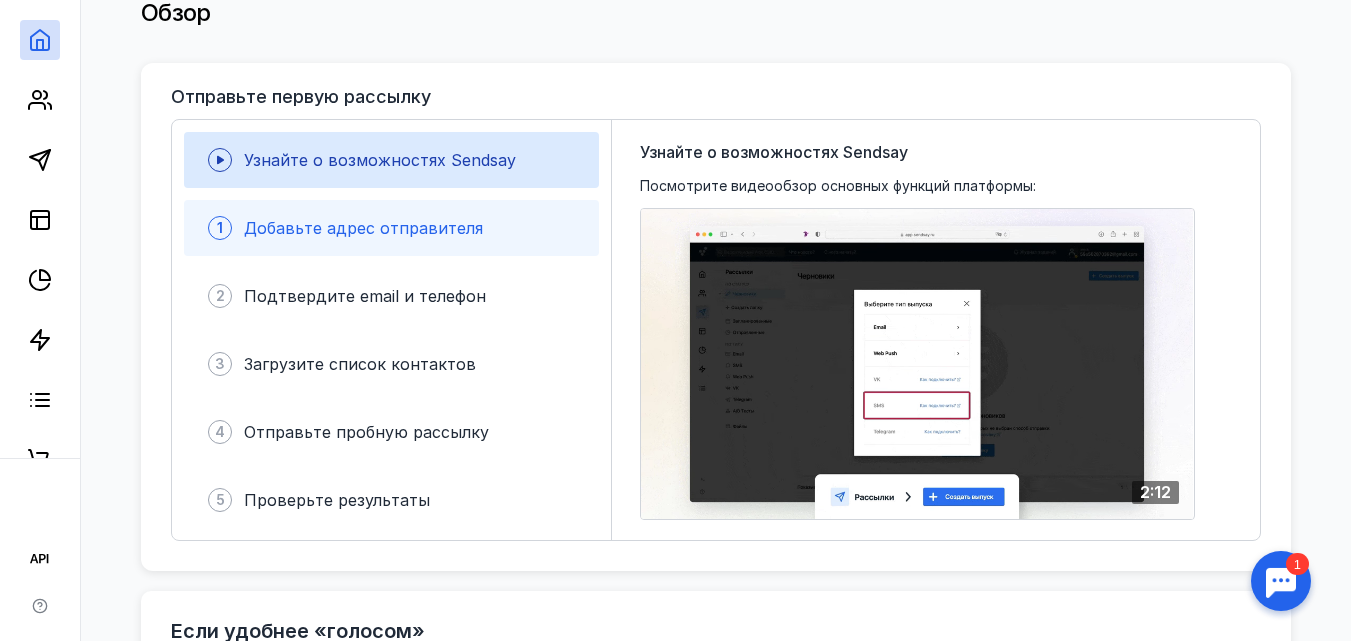 click on "1 Добавьте адрес отправителя" at bounding box center (391, 228) 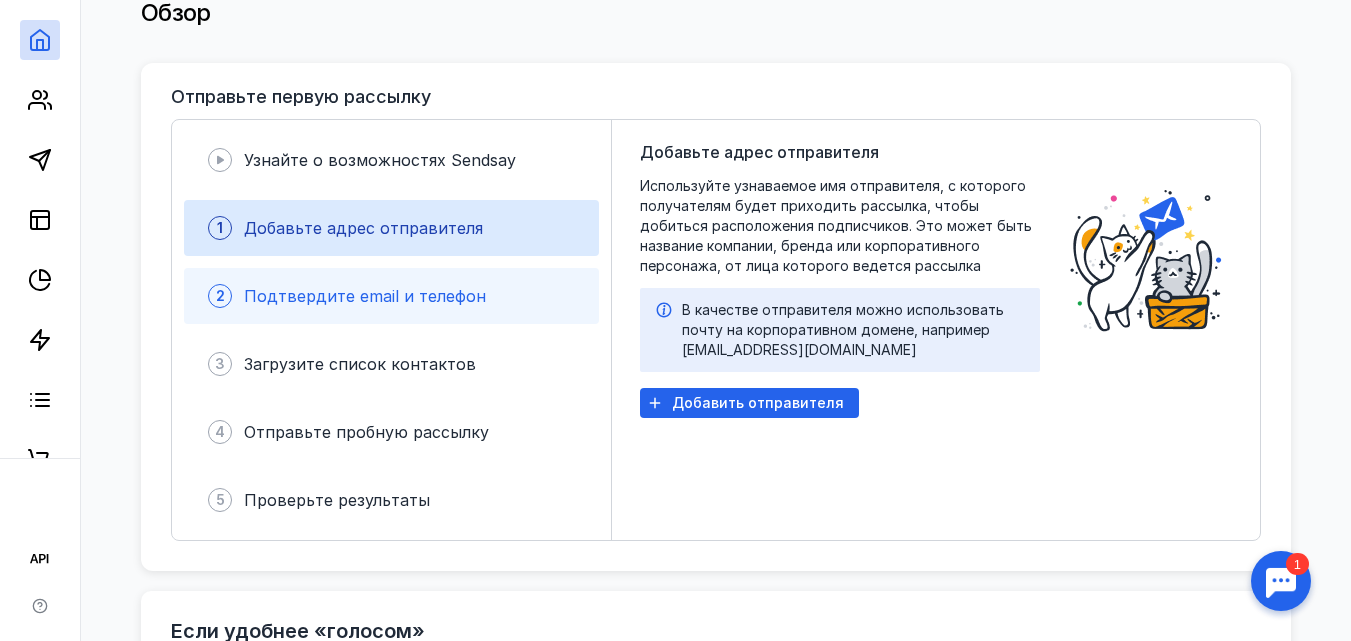 click on "Подтвердите email и телефон" at bounding box center (365, 296) 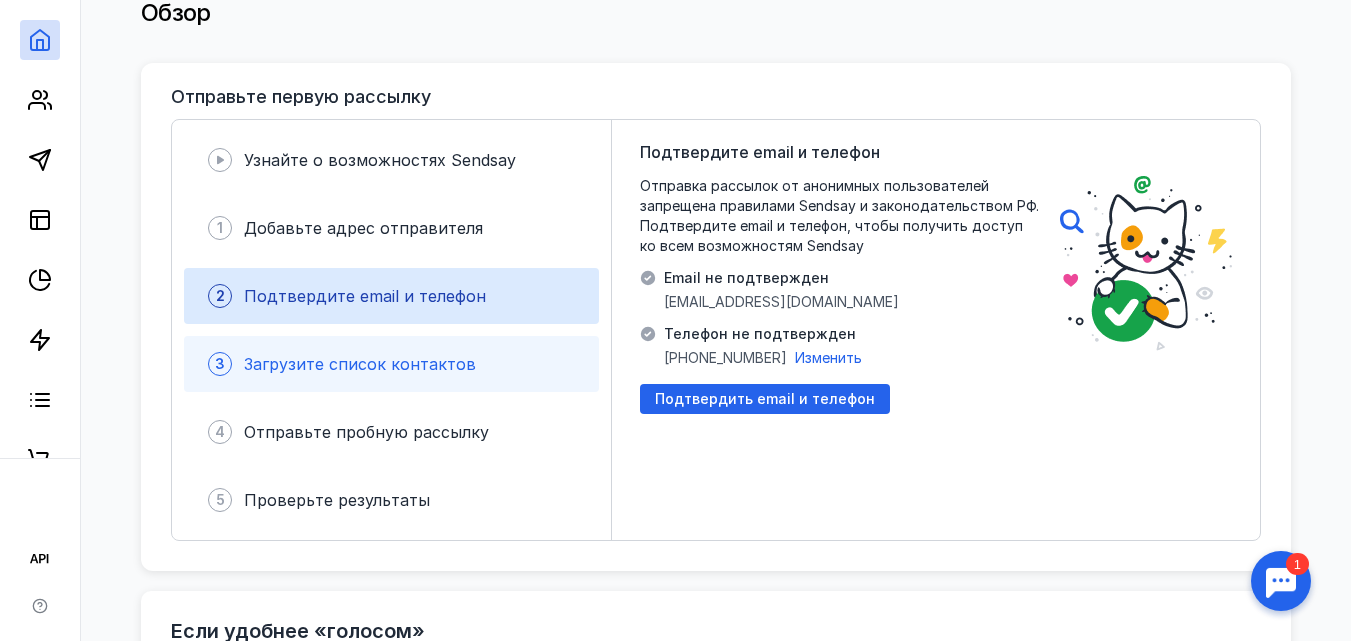 click on "Загрузите список контактов" at bounding box center [360, 364] 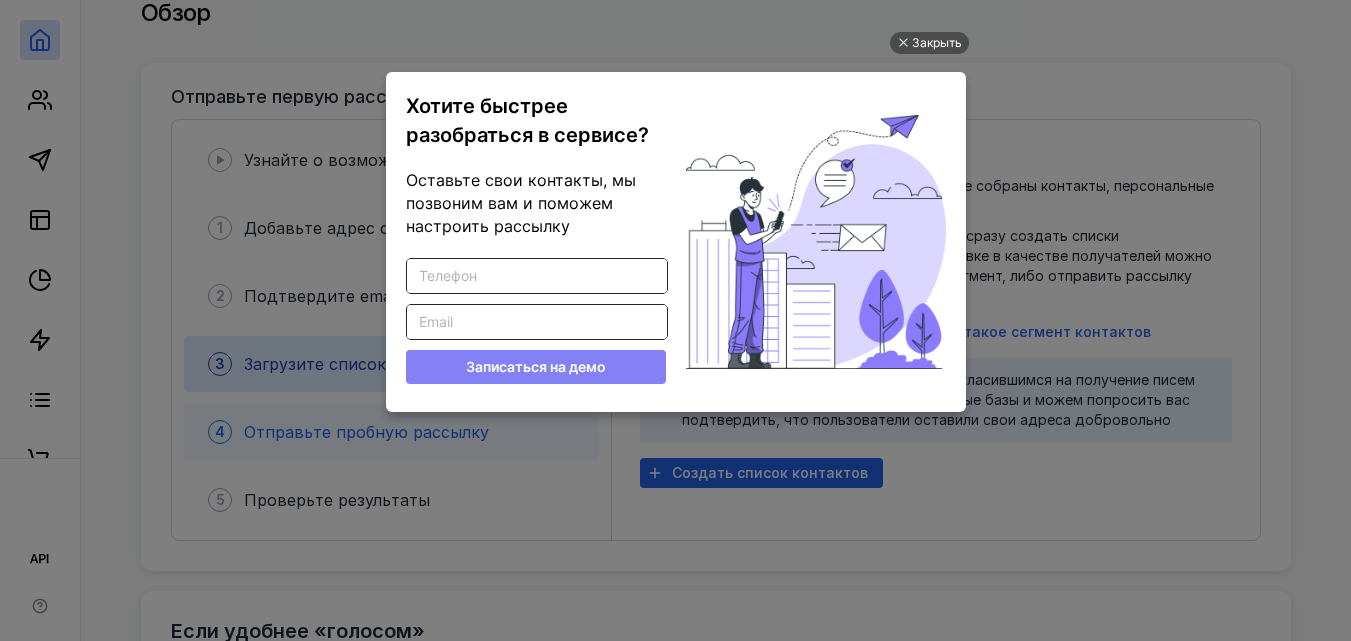scroll, scrollTop: 0, scrollLeft: 0, axis: both 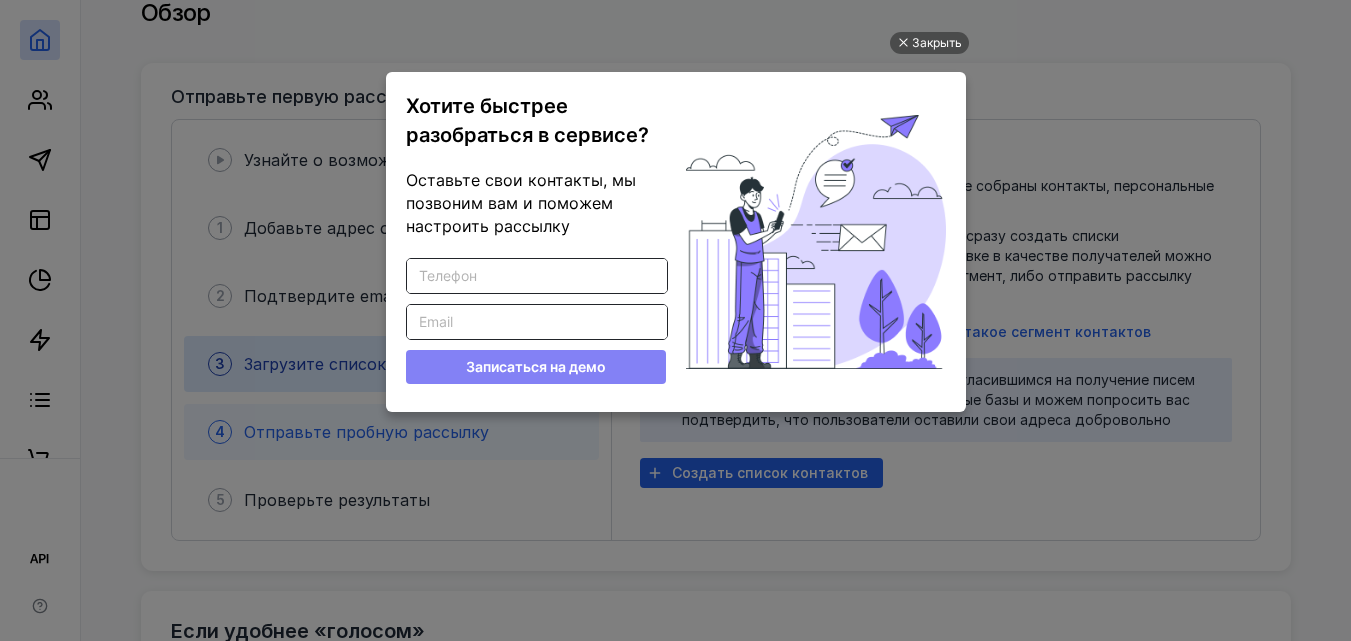 click on "Закрыть
Хотите быстрее разобраться в сервисе? Оставьте свои контакты, мы позвоним вам и поможем настроить рассылку Введите корректный телефон Введите корректный Email
Записаться на демо" at bounding box center [675, 322] 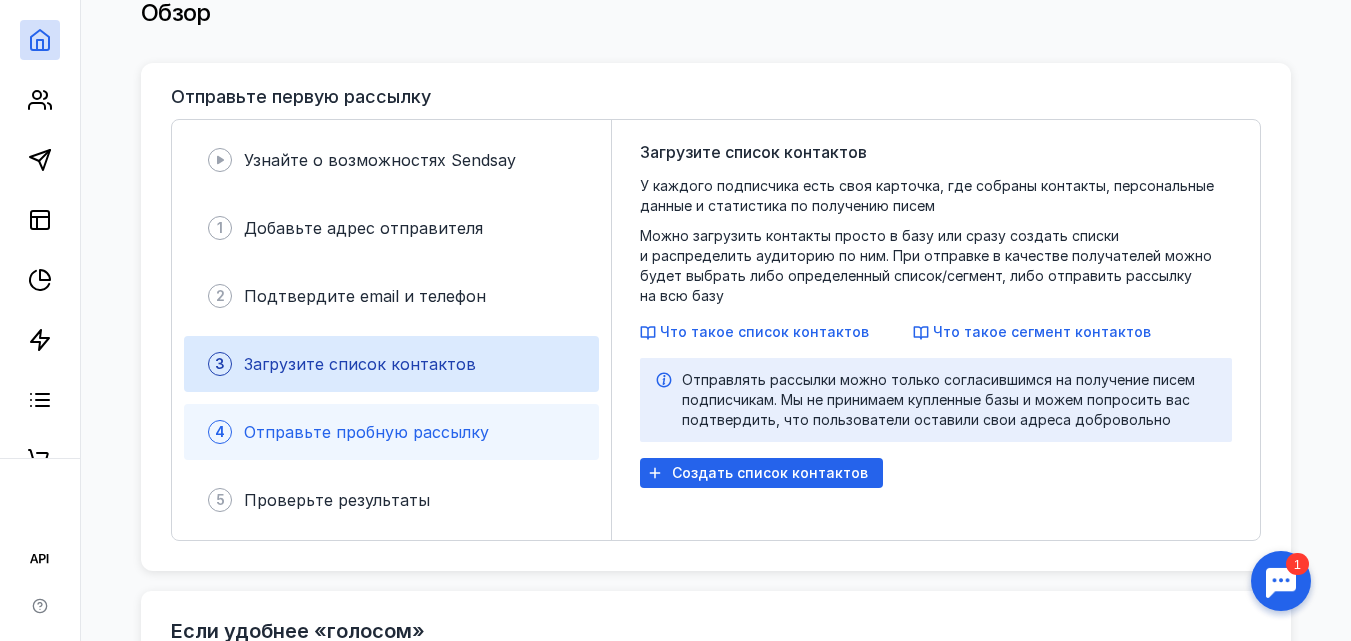 scroll, scrollTop: 0, scrollLeft: 0, axis: both 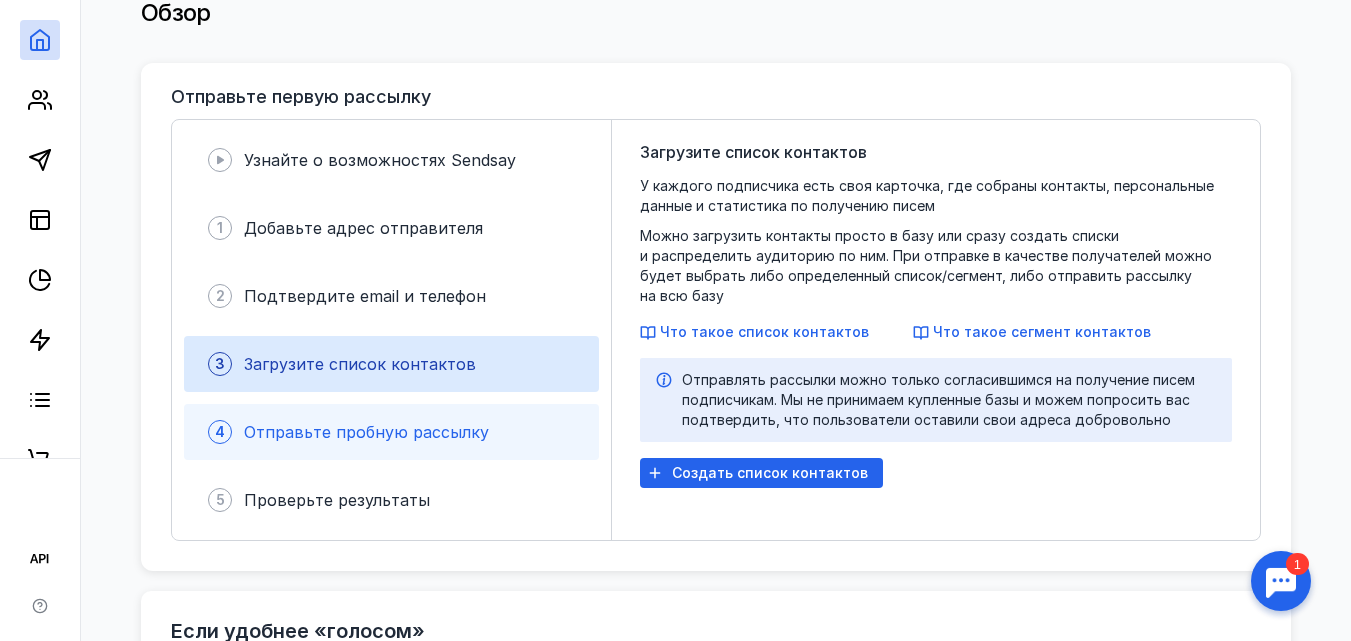 click on "4 Отправьте пробную рассылку" at bounding box center [391, 432] 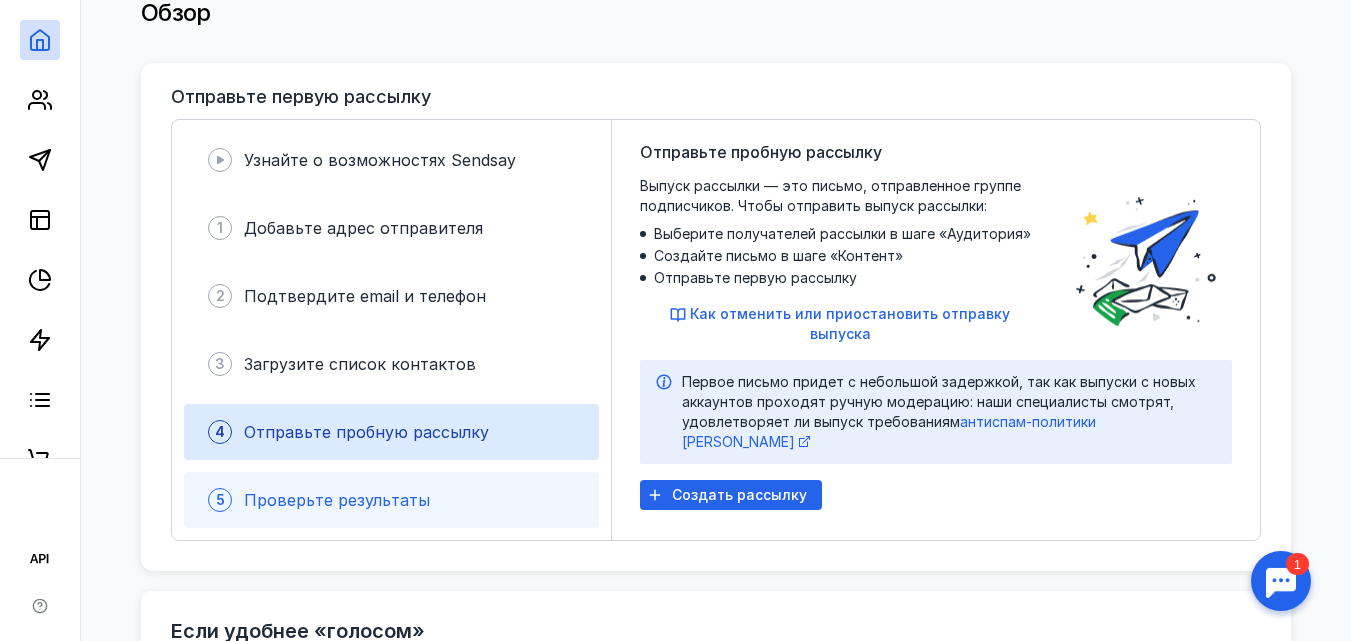 click on "5 Проверьте результаты" at bounding box center (391, 500) 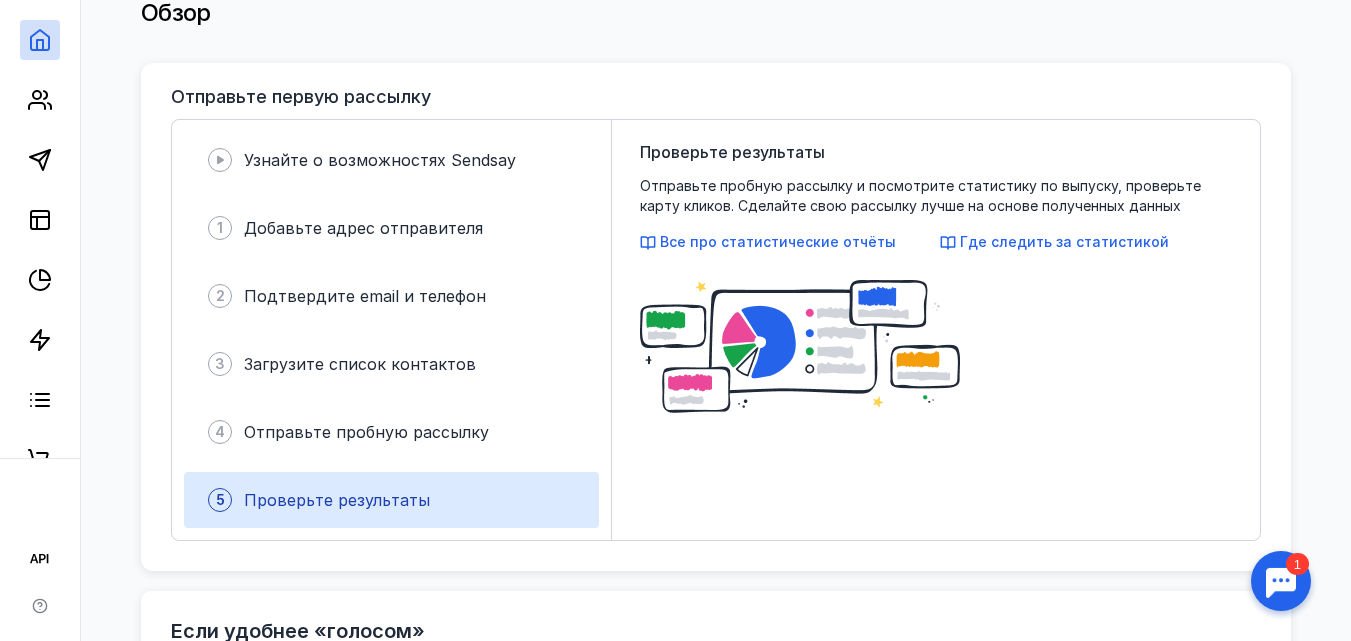 drag, startPoint x: 678, startPoint y: 242, endPoint x: 1100, endPoint y: 189, distance: 425.3152 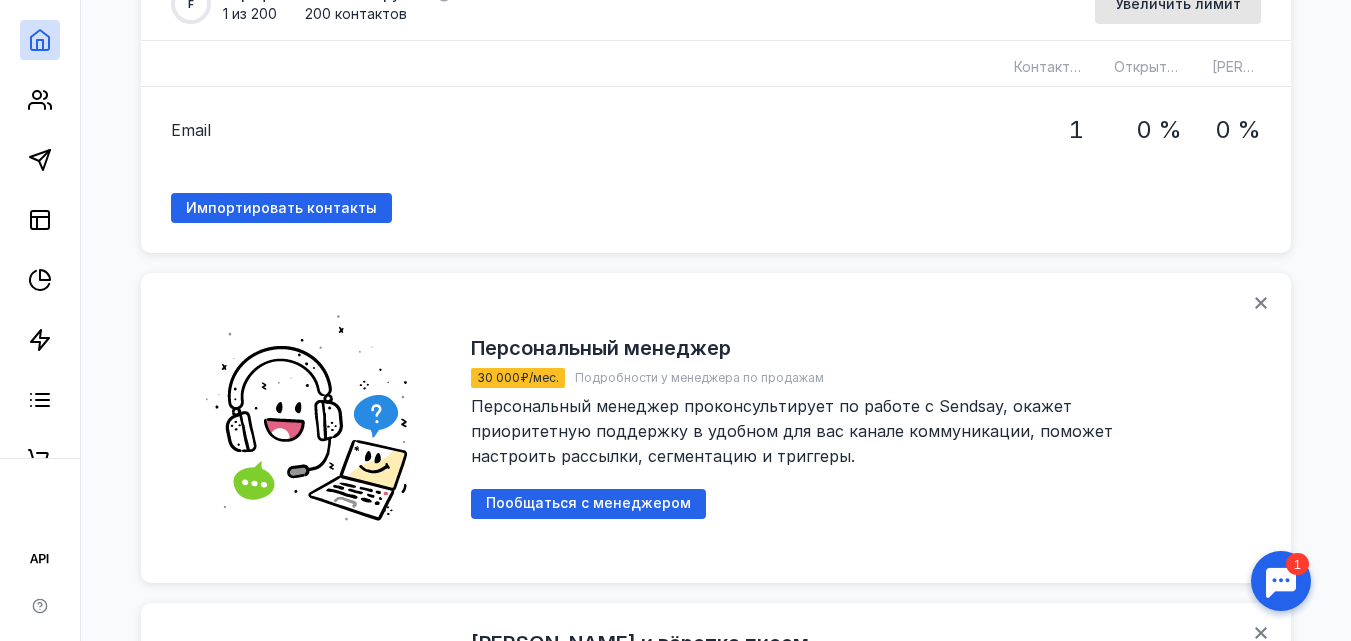 scroll, scrollTop: 1366, scrollLeft: 0, axis: vertical 